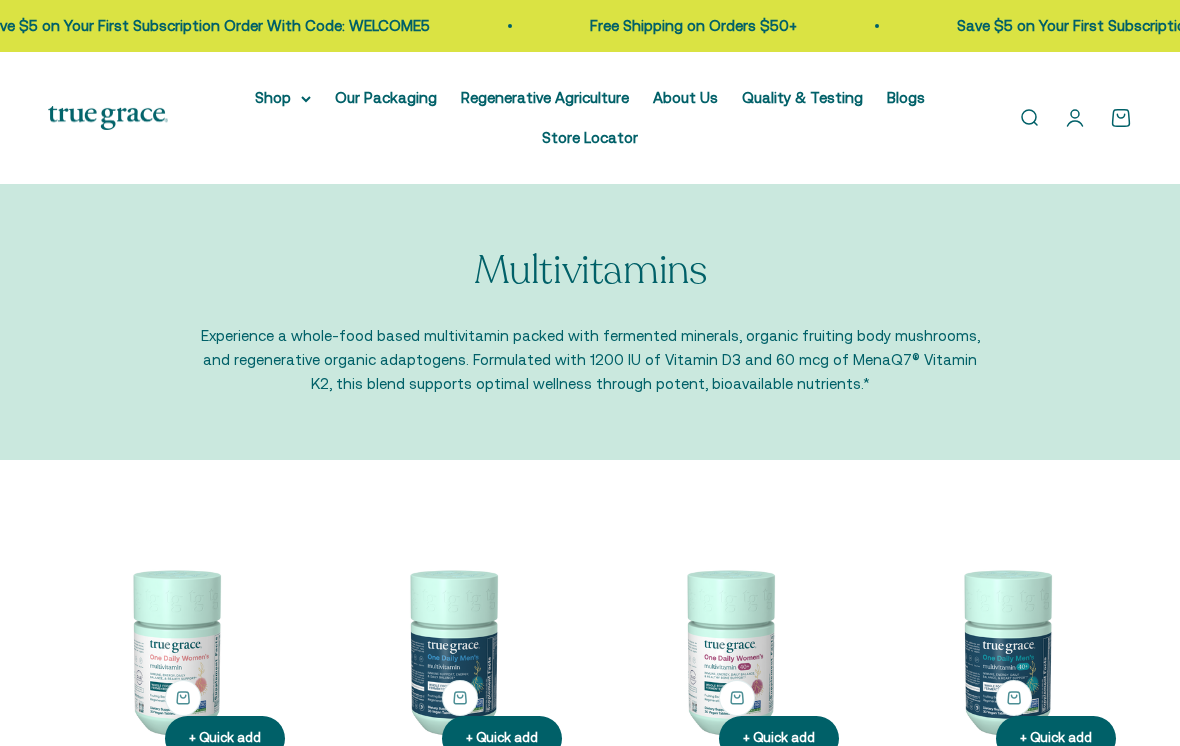 scroll, scrollTop: 0, scrollLeft: 0, axis: both 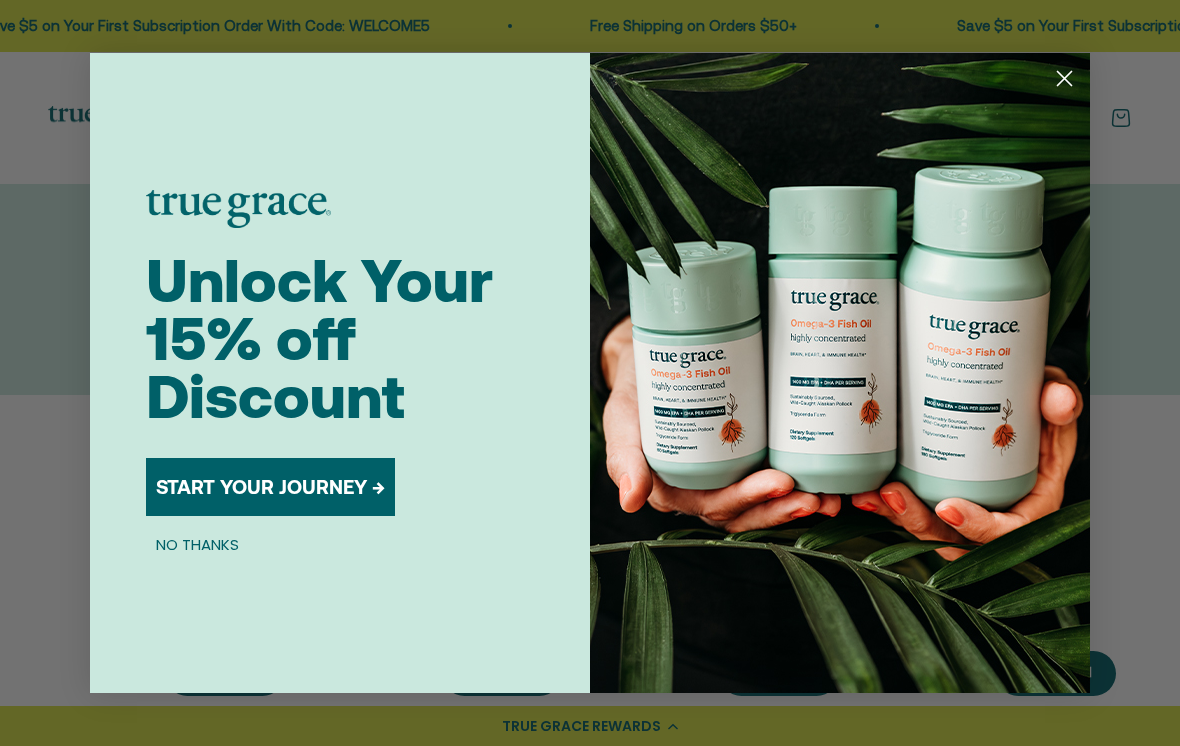 click 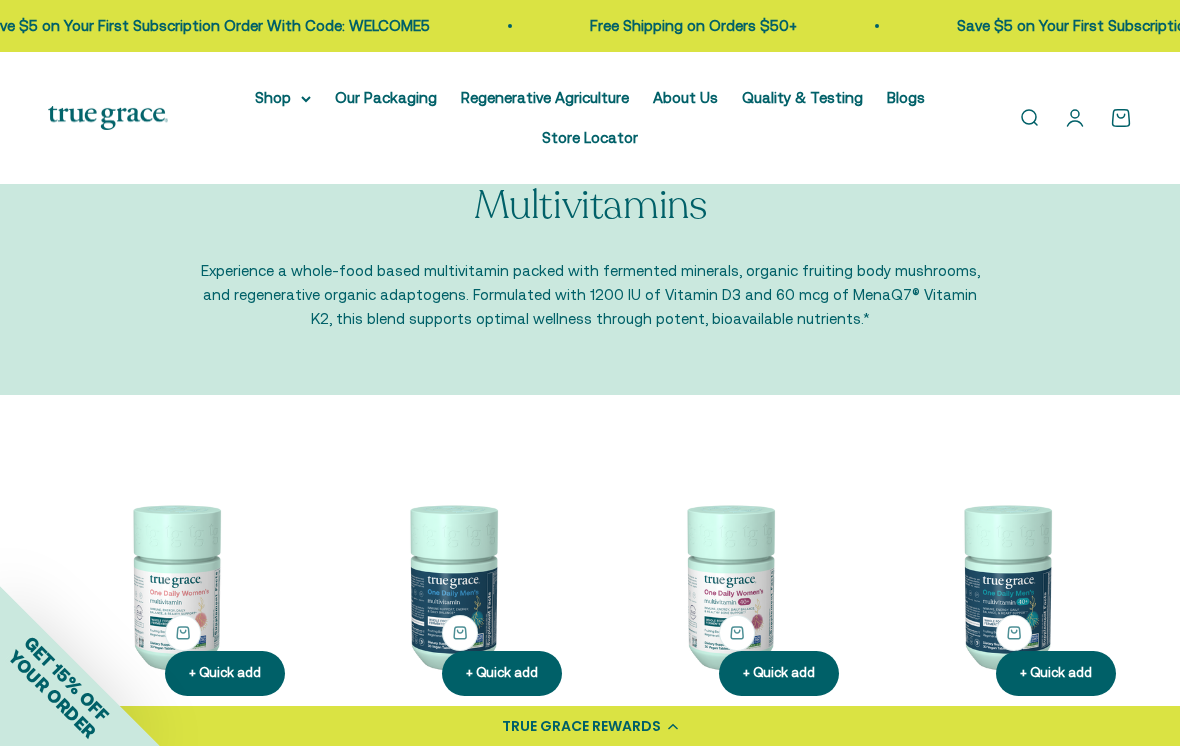 click on "About Us" at bounding box center (685, 97) 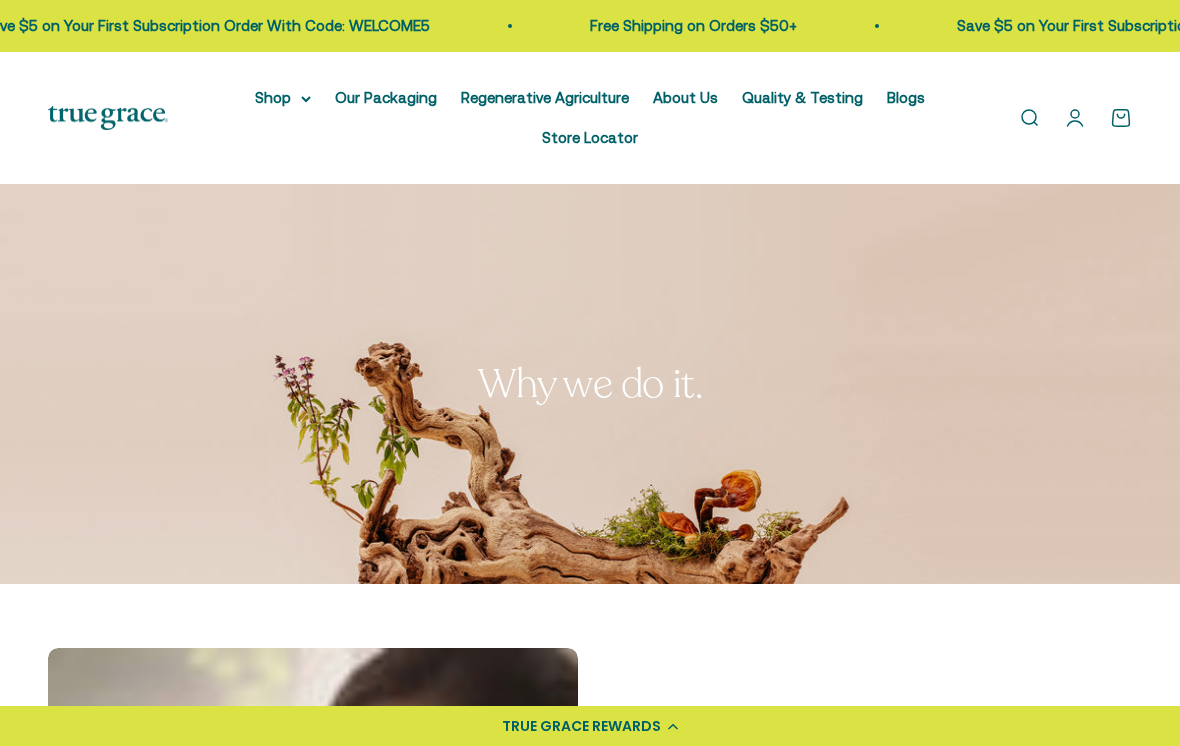 scroll, scrollTop: 0, scrollLeft: 0, axis: both 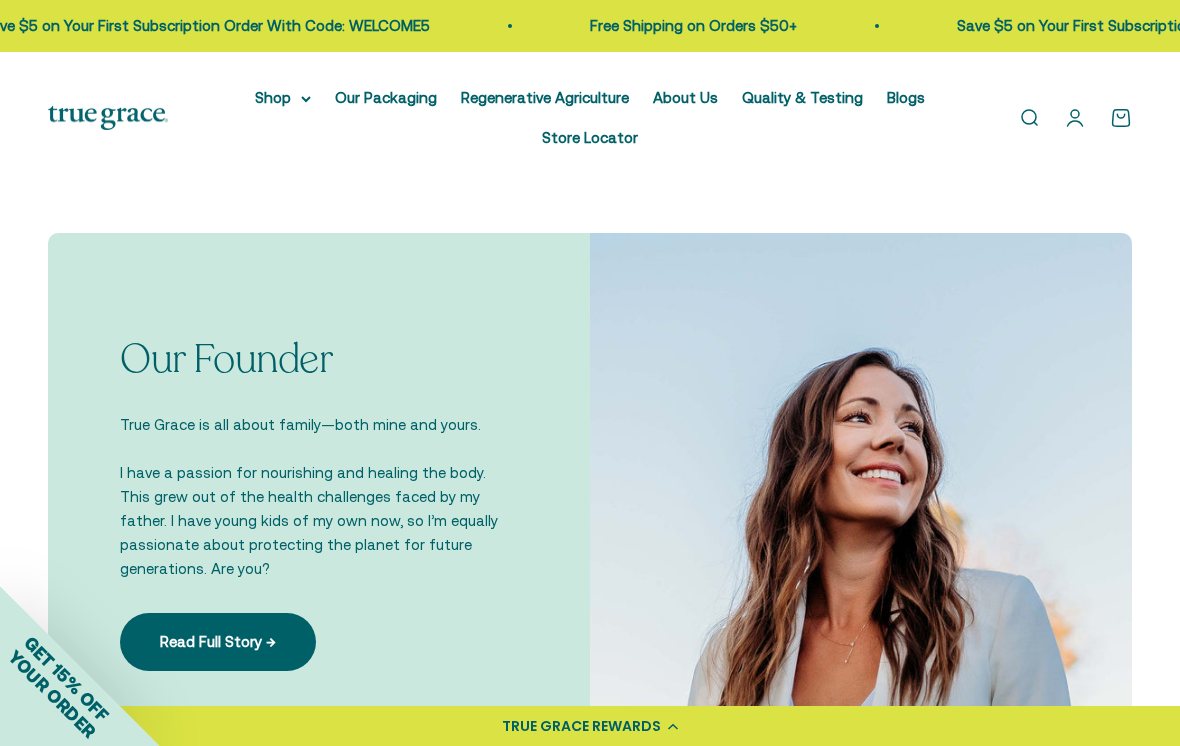click on "Read Full Story →" at bounding box center [218, 642] 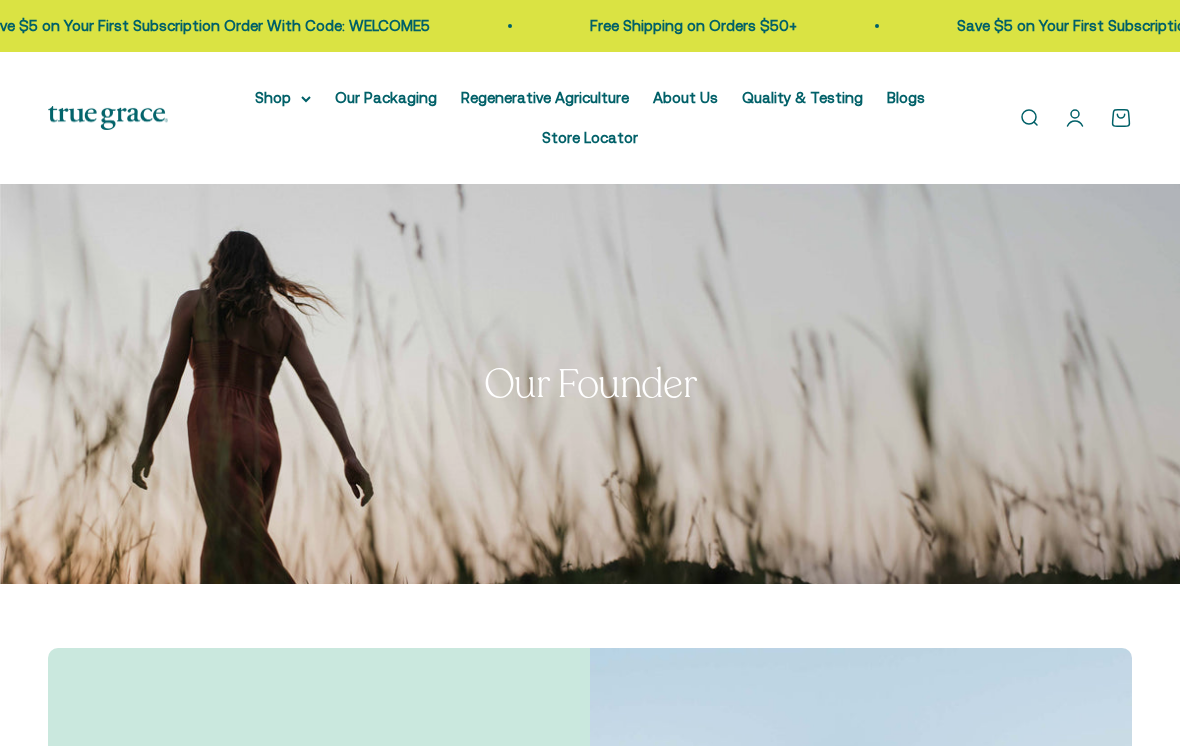 scroll, scrollTop: 0, scrollLeft: 0, axis: both 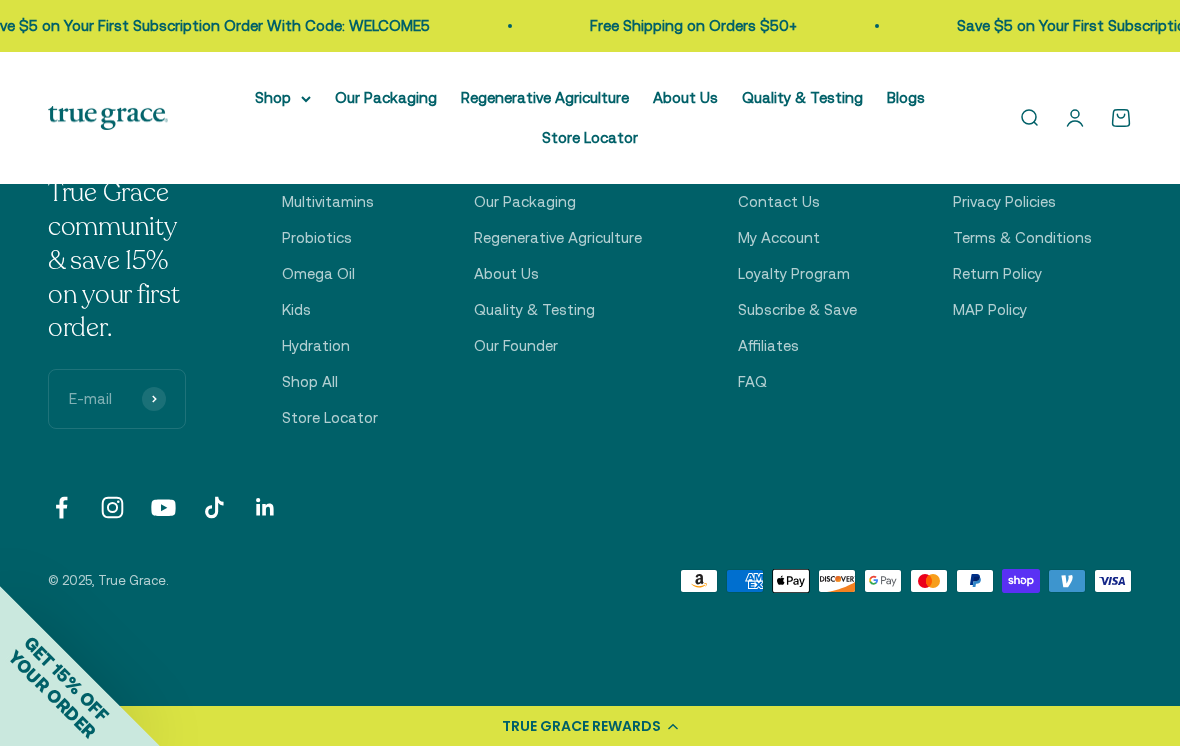 click on "Shop
Multivitamins
Women's Multivitamin
Women's 40+ Multivitamin
Men's Multivitamin" at bounding box center [590, 118] 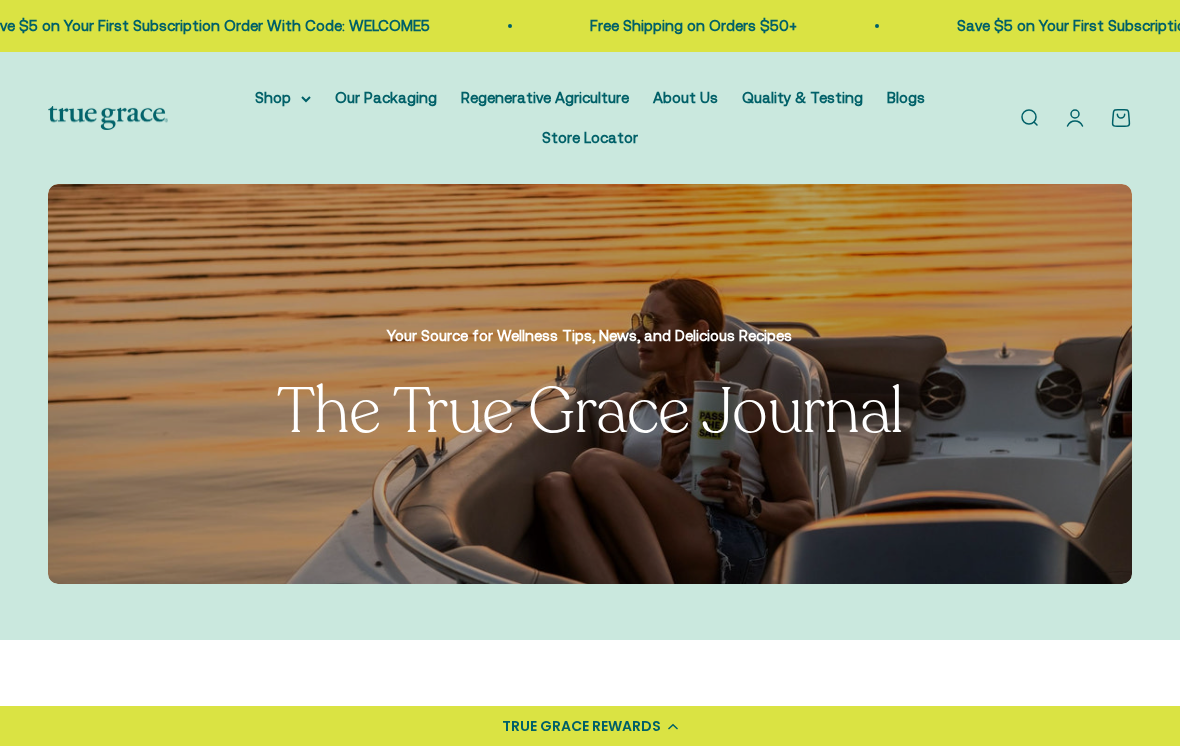 scroll, scrollTop: 0, scrollLeft: 0, axis: both 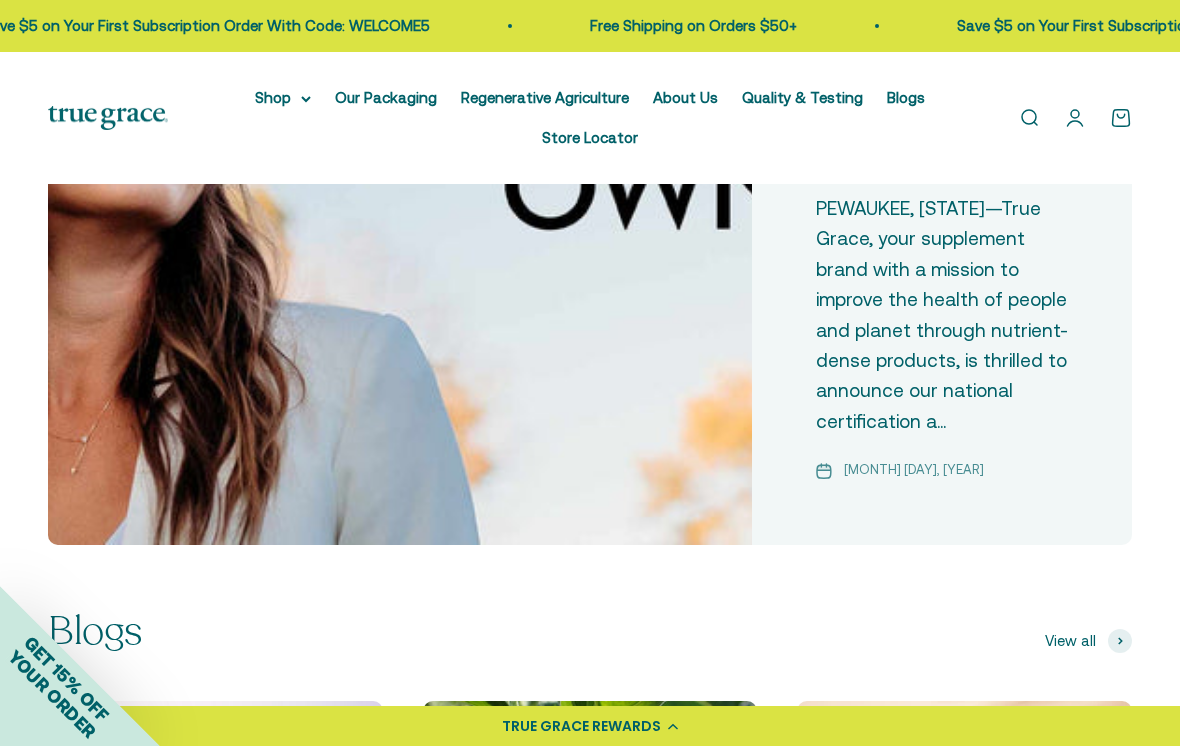 click on "True Grace Achieves Women-Owned Certification from WBENC PEWAUKEE, [STATE]—True Grace, your supplement brand with a mission to improve the health of people and planet through nutrient-dense products, is thrilled to announce our national certification a...
[MONTH] [DAY], [YEAR]" at bounding box center [942, 195] 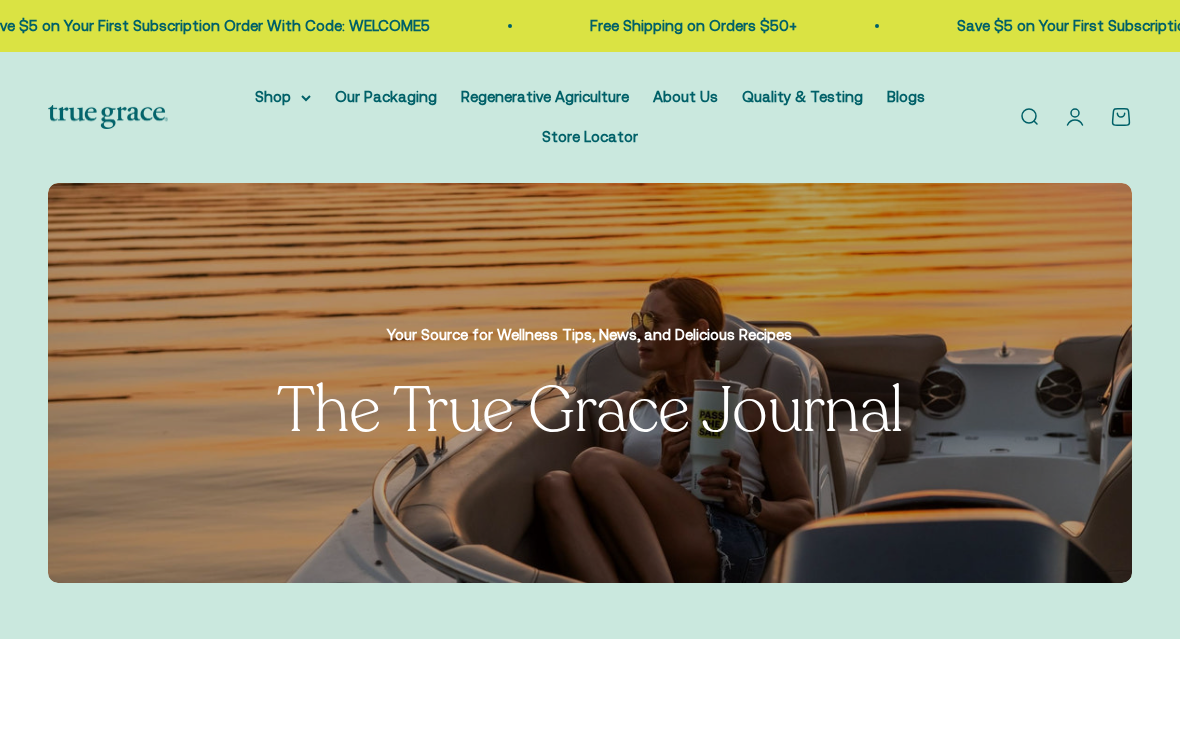 scroll, scrollTop: 0, scrollLeft: 0, axis: both 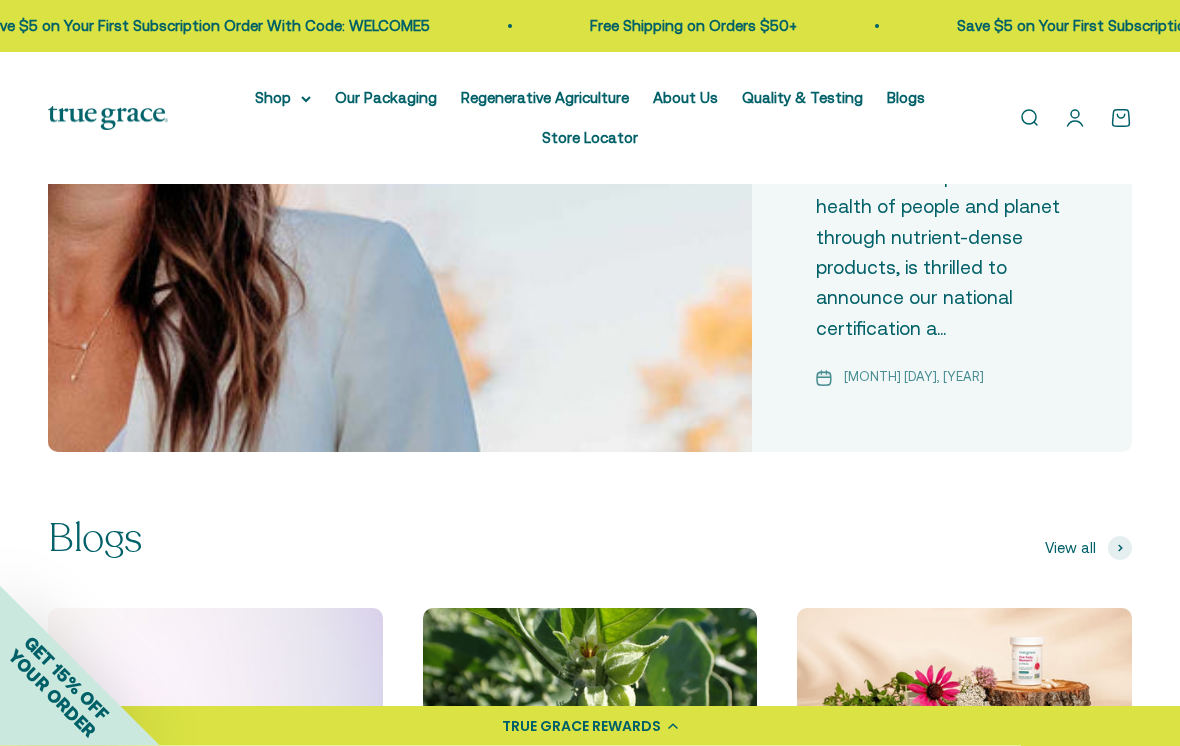 click on "PEWAUKEE, Wisconsin—True Grace, your supplement brand with a mission to improve the health of people and planet through nutrient-dense products, is thrilled to announce our national certification a..." at bounding box center [942, 222] 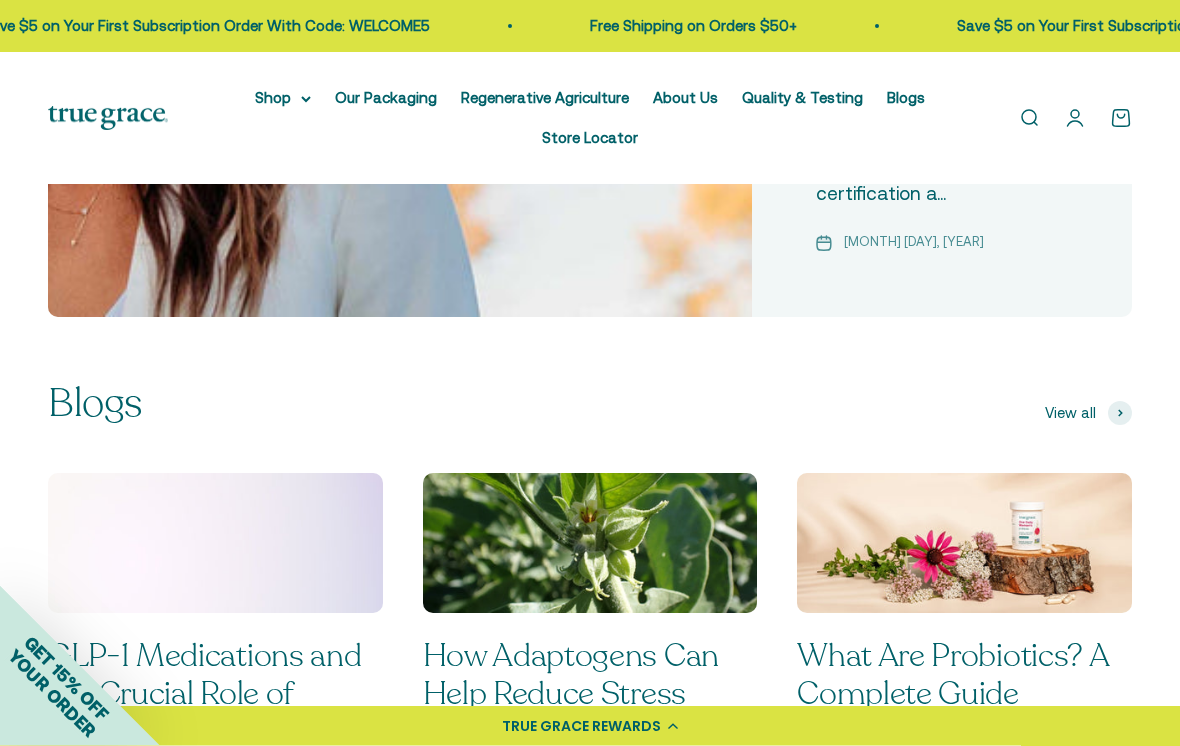 scroll, scrollTop: 1179, scrollLeft: 0, axis: vertical 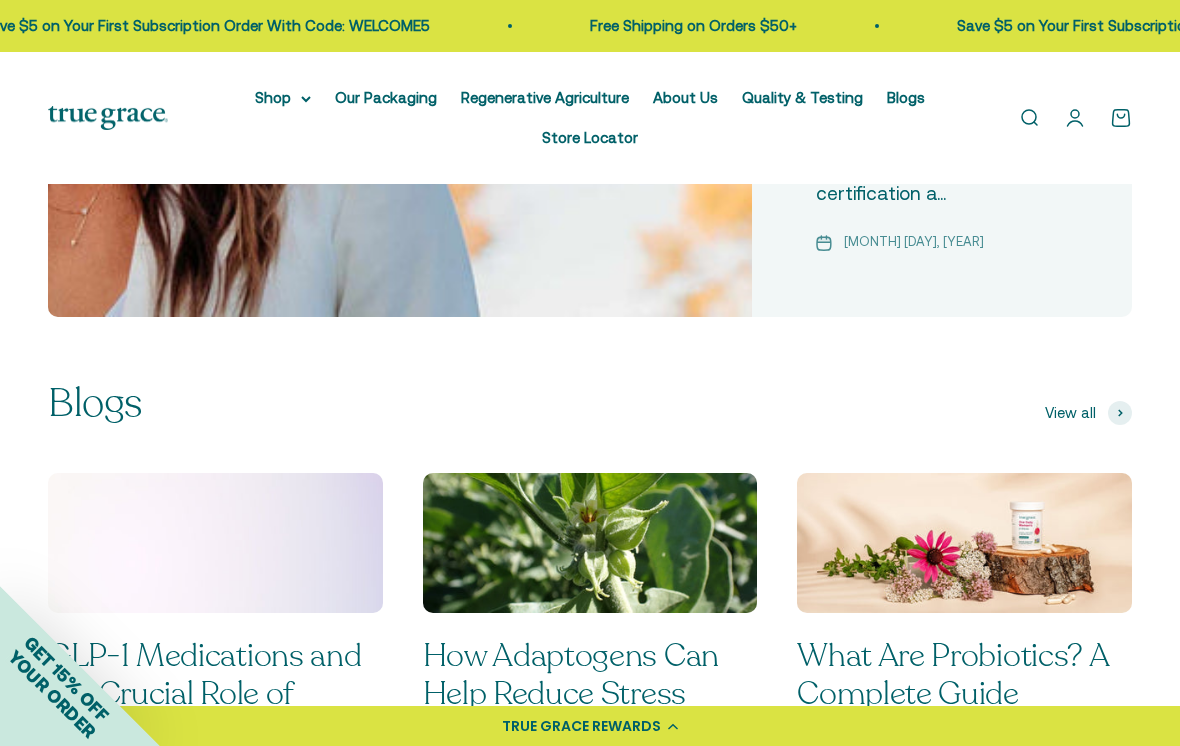 click at bounding box center [1120, 413] 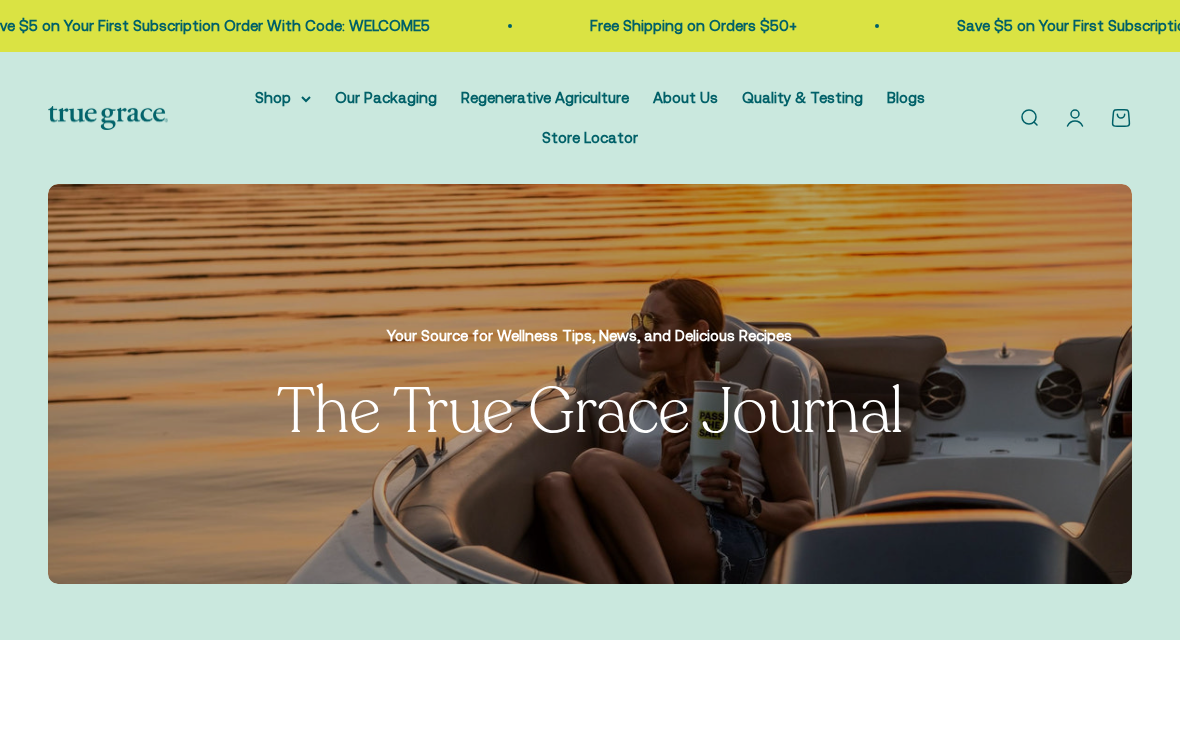 scroll, scrollTop: 0, scrollLeft: 0, axis: both 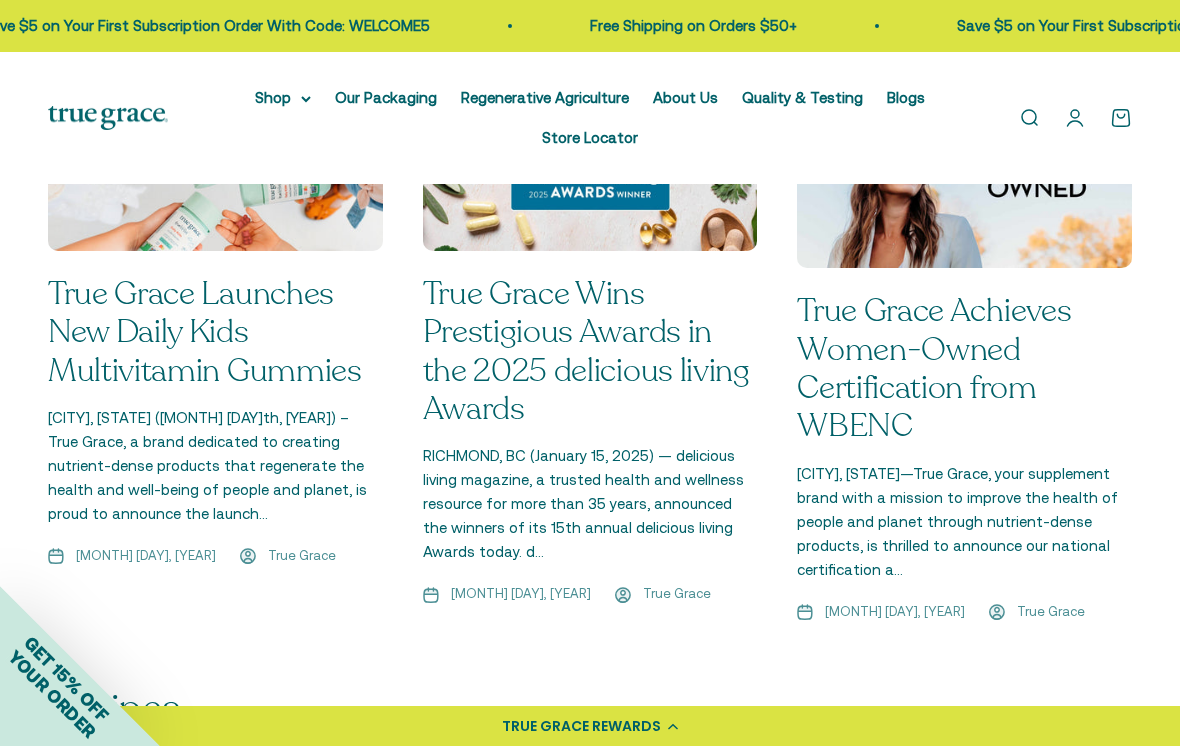 click on "PEWAUKEE, Wisconsin—True Grace, your supplement brand with a mission to improve the health of people and planet through nutrient-dense products, is thrilled to announce our national certification a..." at bounding box center (964, 522) 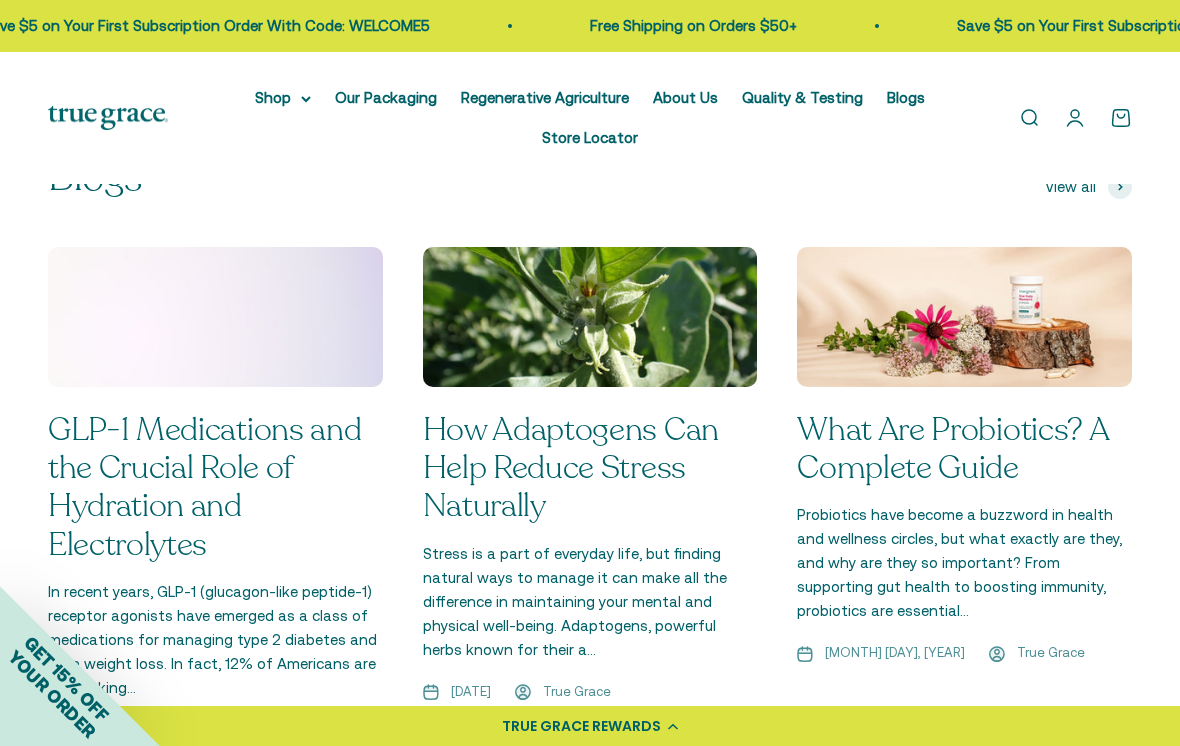 scroll, scrollTop: 1407, scrollLeft: 0, axis: vertical 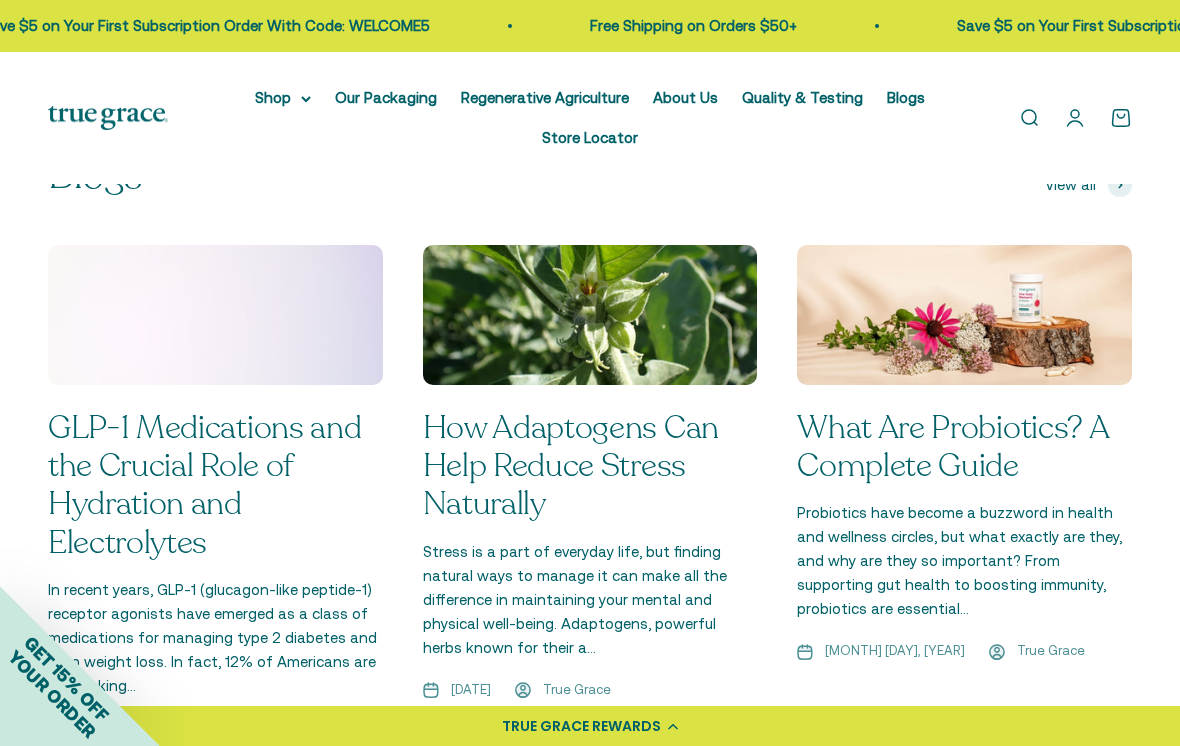 click on "GLP-1 Medications and the Crucial Role of Hydration and Electrolytes" at bounding box center [204, 485] 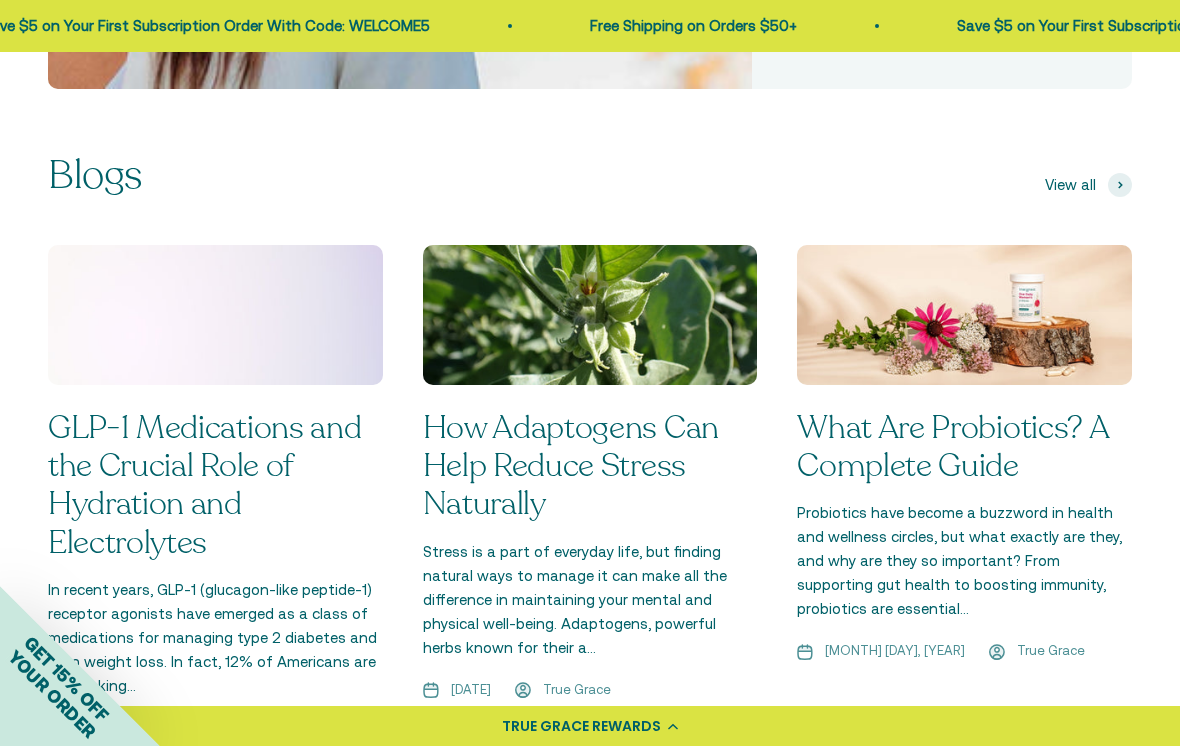 scroll, scrollTop: 1438, scrollLeft: 0, axis: vertical 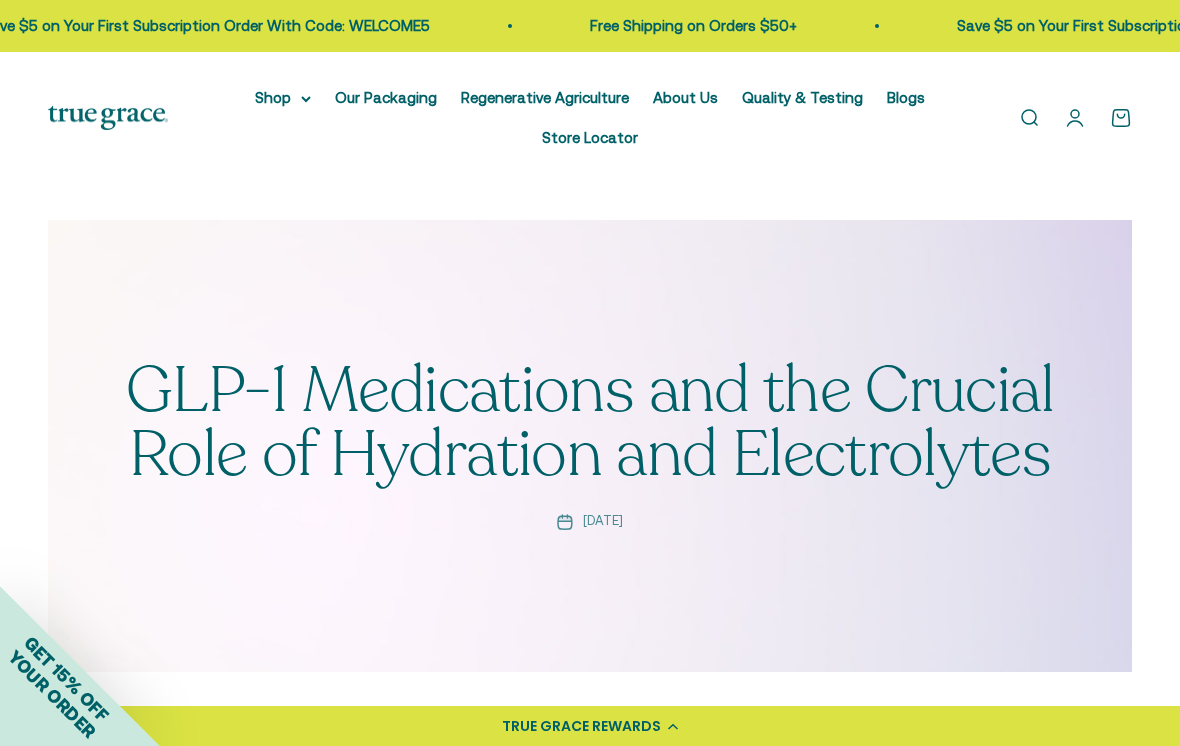 click on "GLP-1 Medications and the Crucial Role of Hydration and Electrolytes" at bounding box center [590, 423] 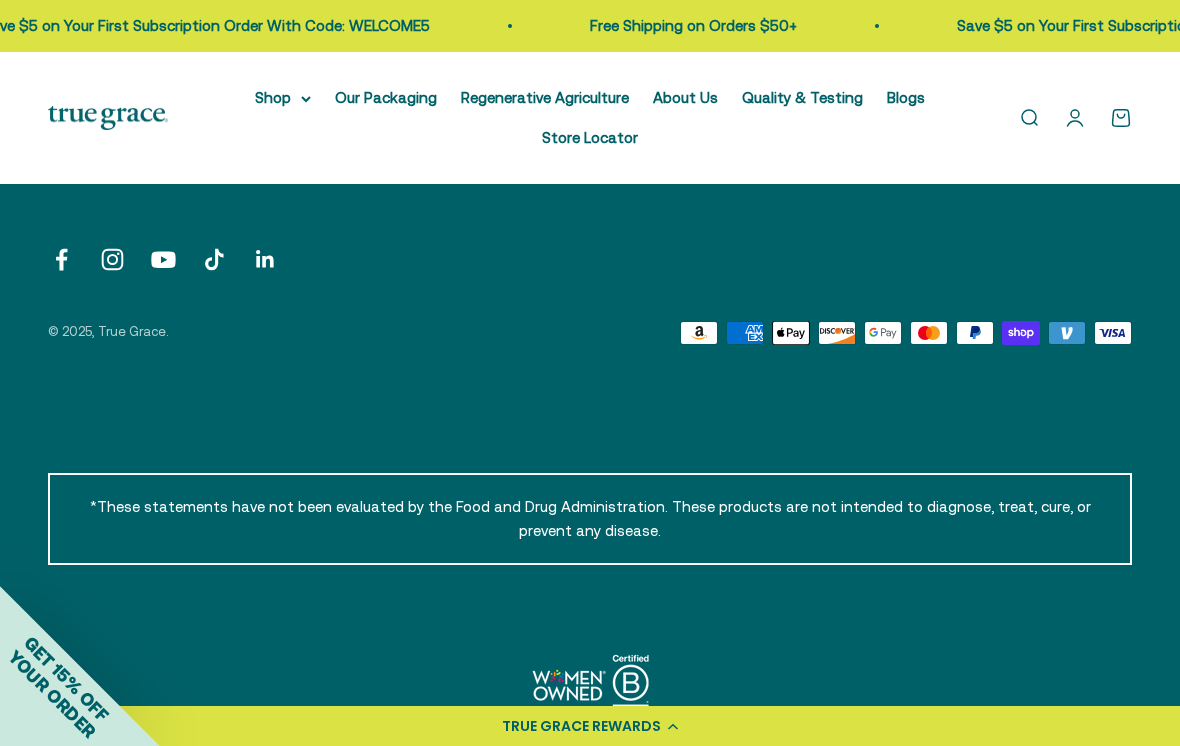 scroll, scrollTop: 3347, scrollLeft: 0, axis: vertical 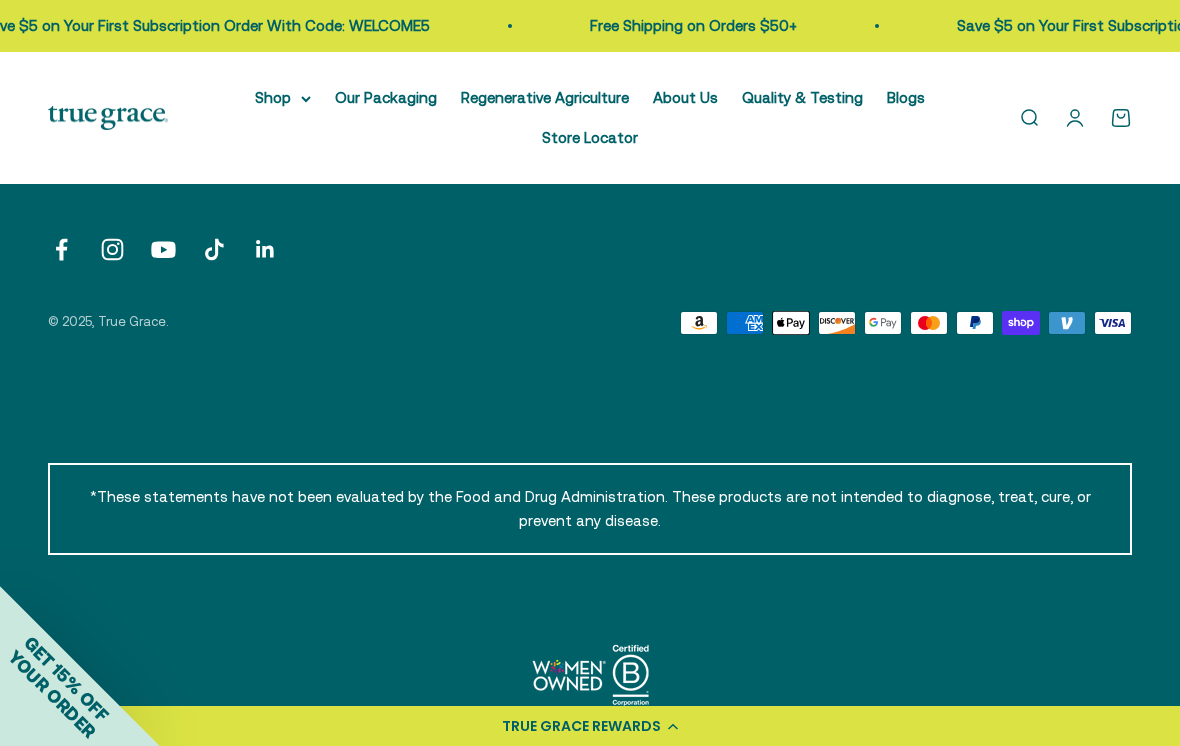 click on "*These statements have not been evaluated by the Food and Drug Administration. These products are not intended to diagnose, treat, cure, or prevent any disease." at bounding box center (590, 509) 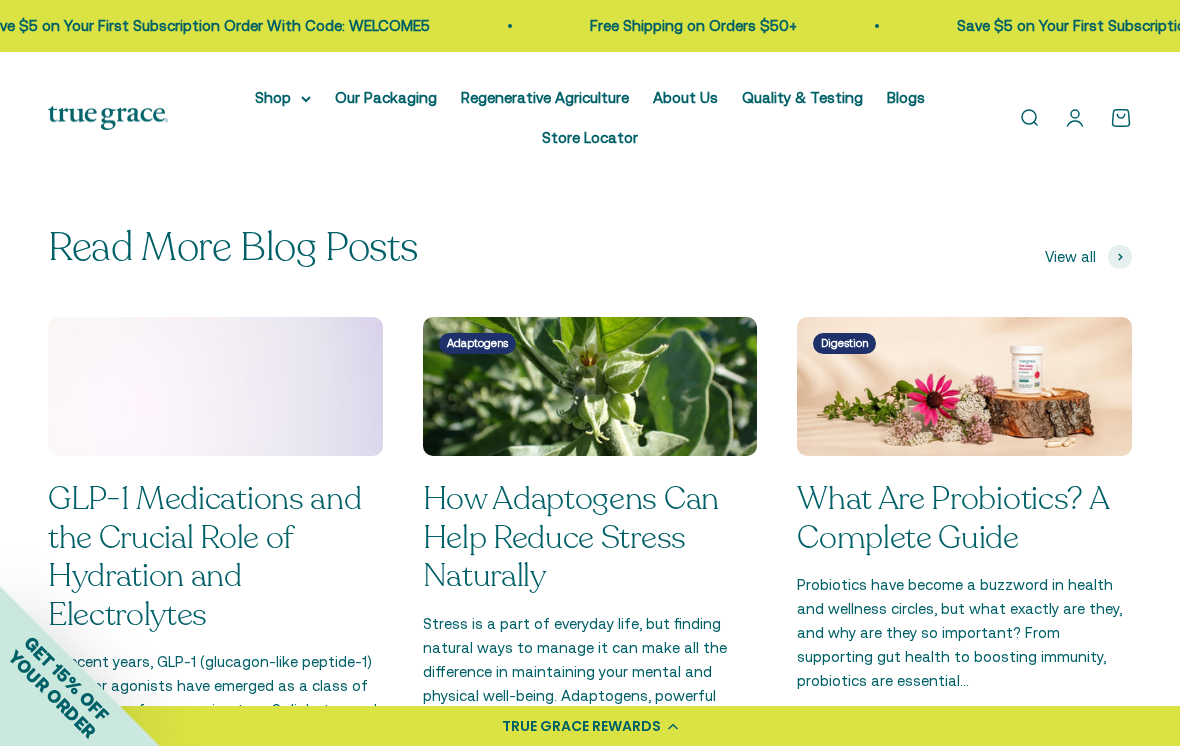 scroll, scrollTop: 2291, scrollLeft: 0, axis: vertical 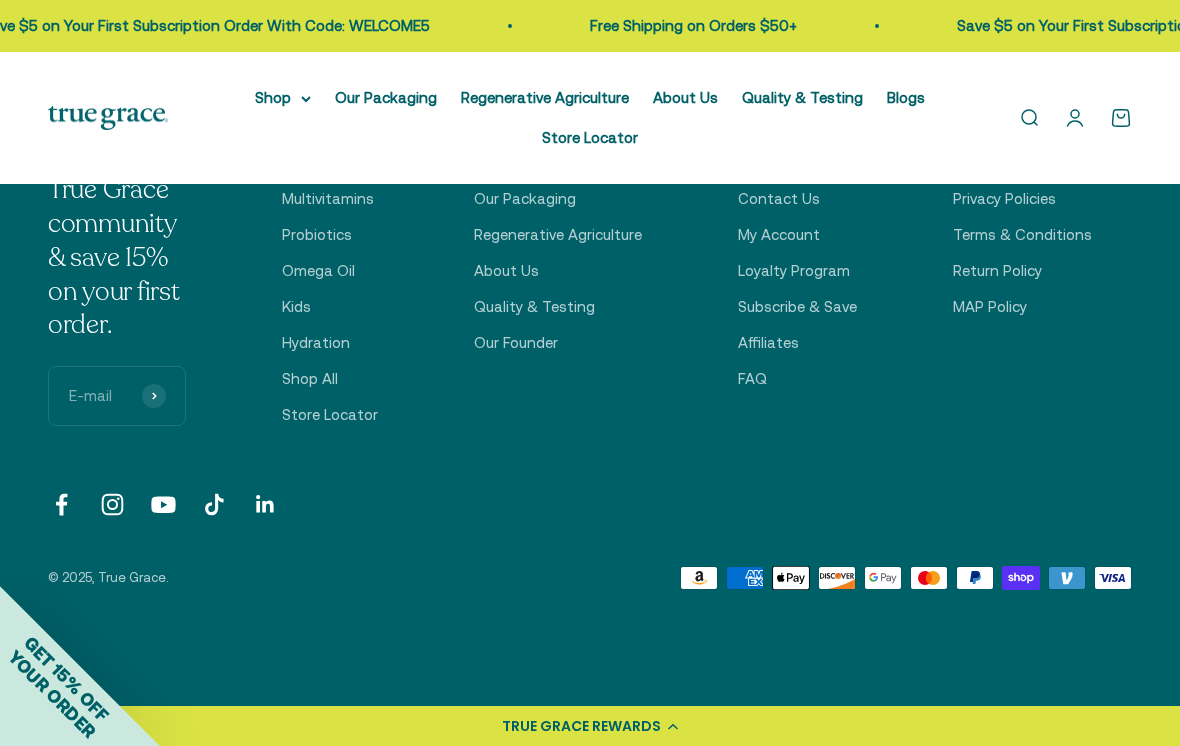 click on "Regenerative Agriculture" at bounding box center [545, 97] 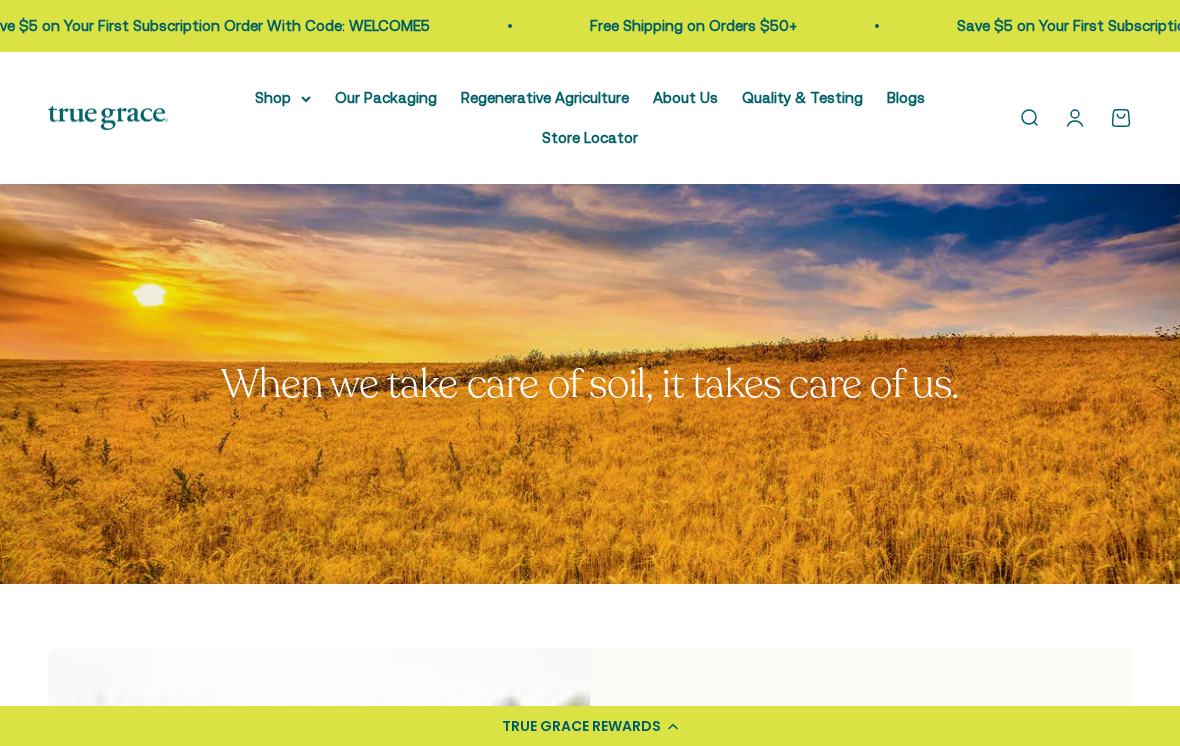 scroll, scrollTop: 0, scrollLeft: 0, axis: both 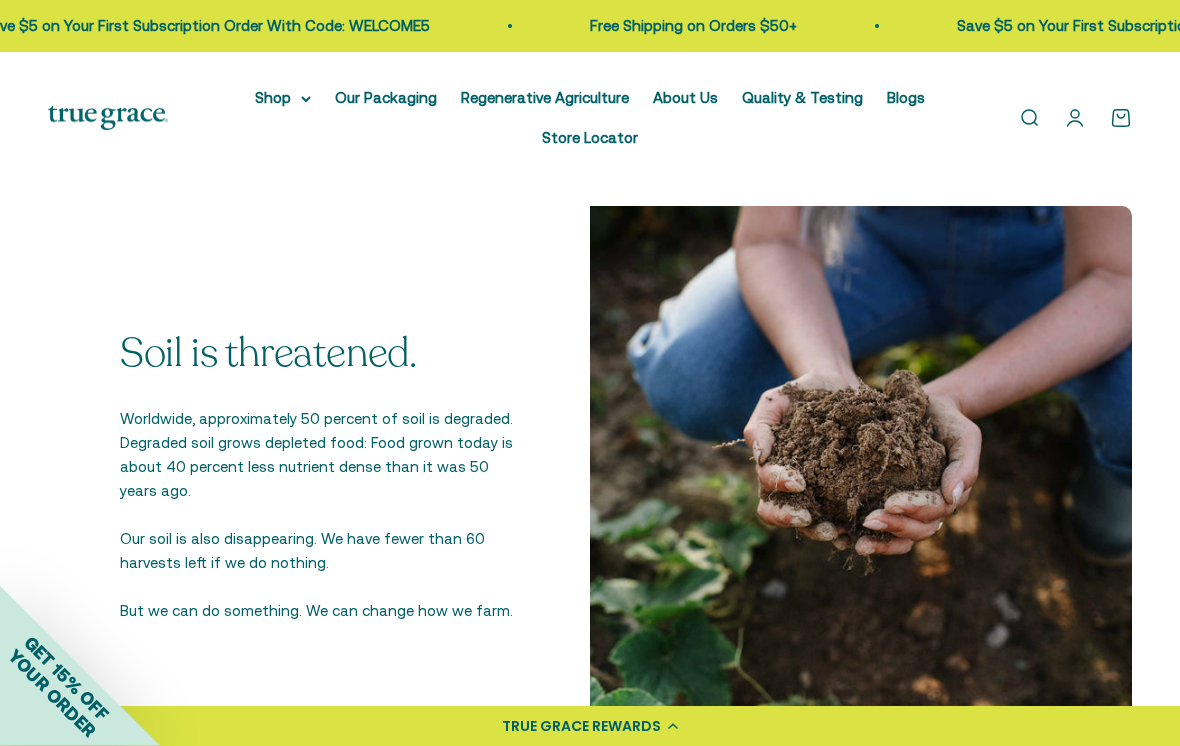 click on "Soil is threatened. Worldwide, approximately 50 percent of soil is degraded. Degraded soil grows depleted food: Food grown today is about 40 percent less nutrient dense than it was 50 years ago. Our soil is also disappearing. We have fewer than 60 harvests left if we do nothing. But we can do something. We can change how we farm." at bounding box center [590, 478] 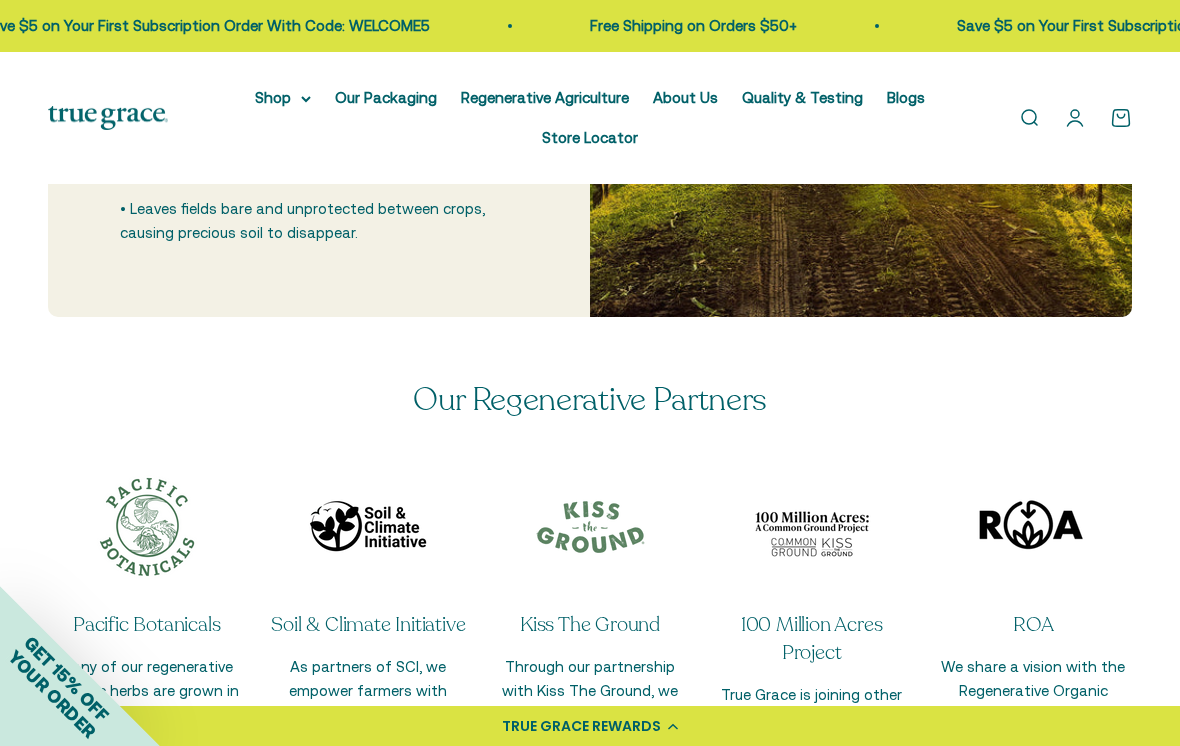 scroll, scrollTop: 3823, scrollLeft: 0, axis: vertical 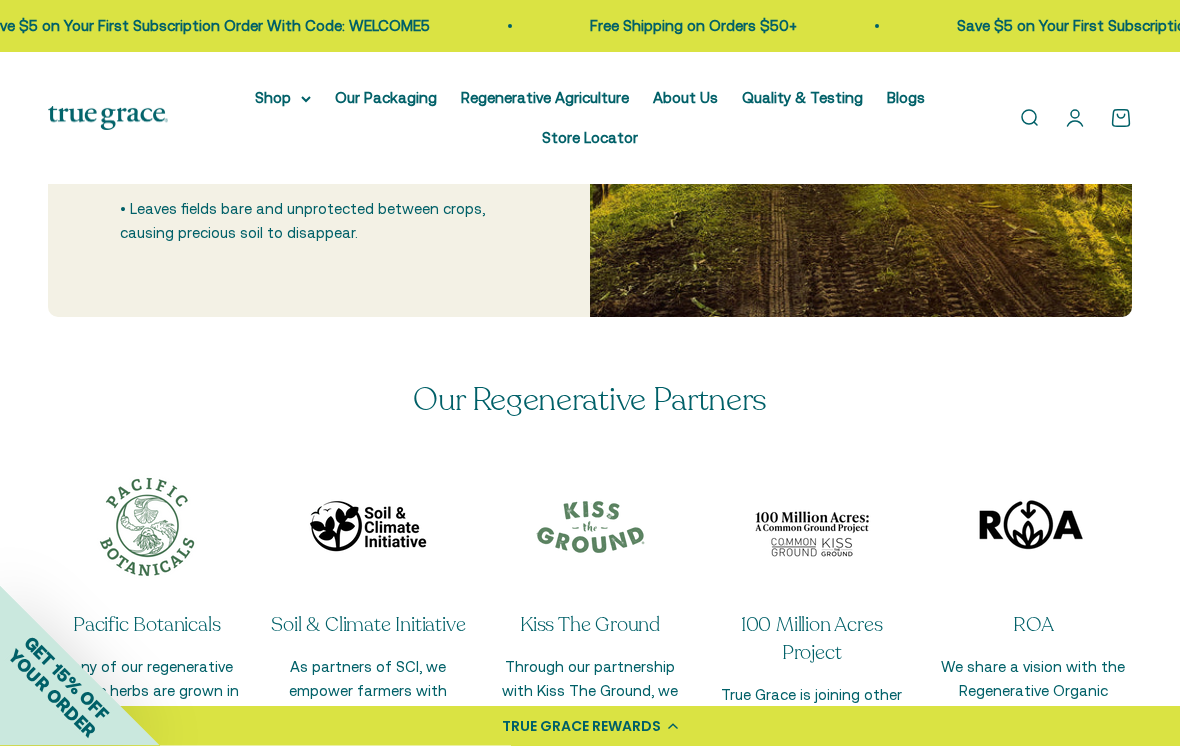 click on "GET 15% OFF
YOUR ORDER" at bounding box center (80, 666) 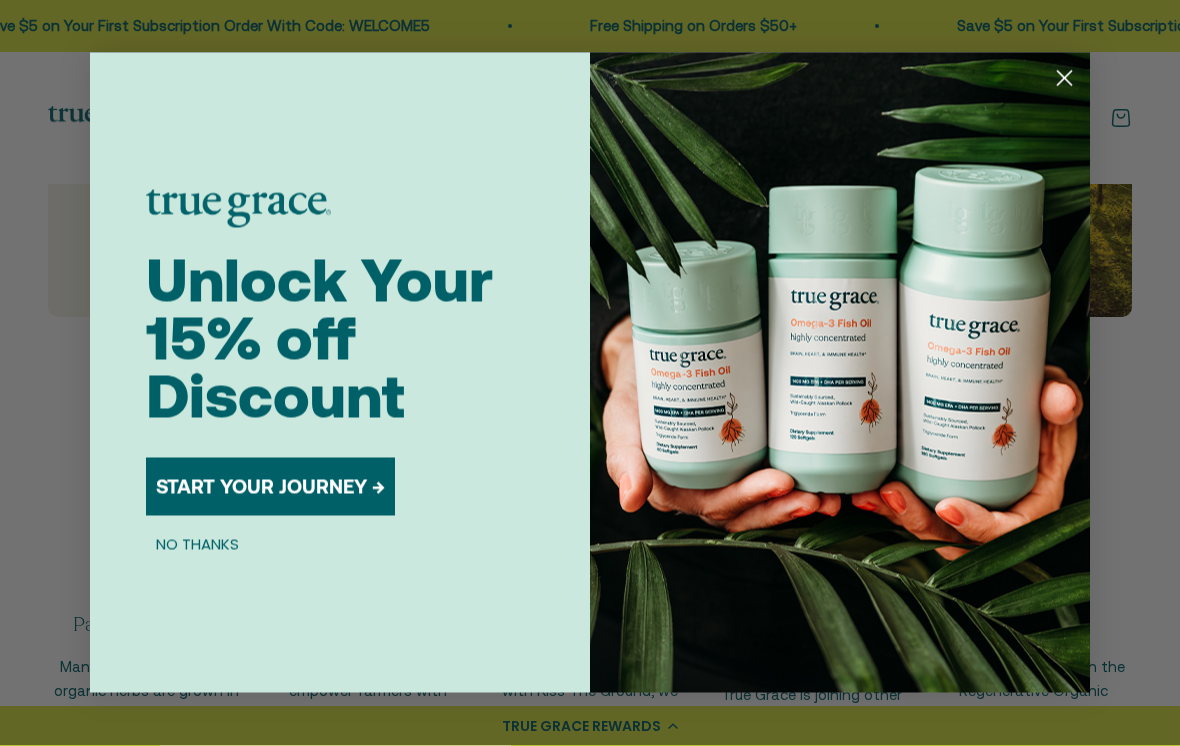 scroll, scrollTop: 3824, scrollLeft: 0, axis: vertical 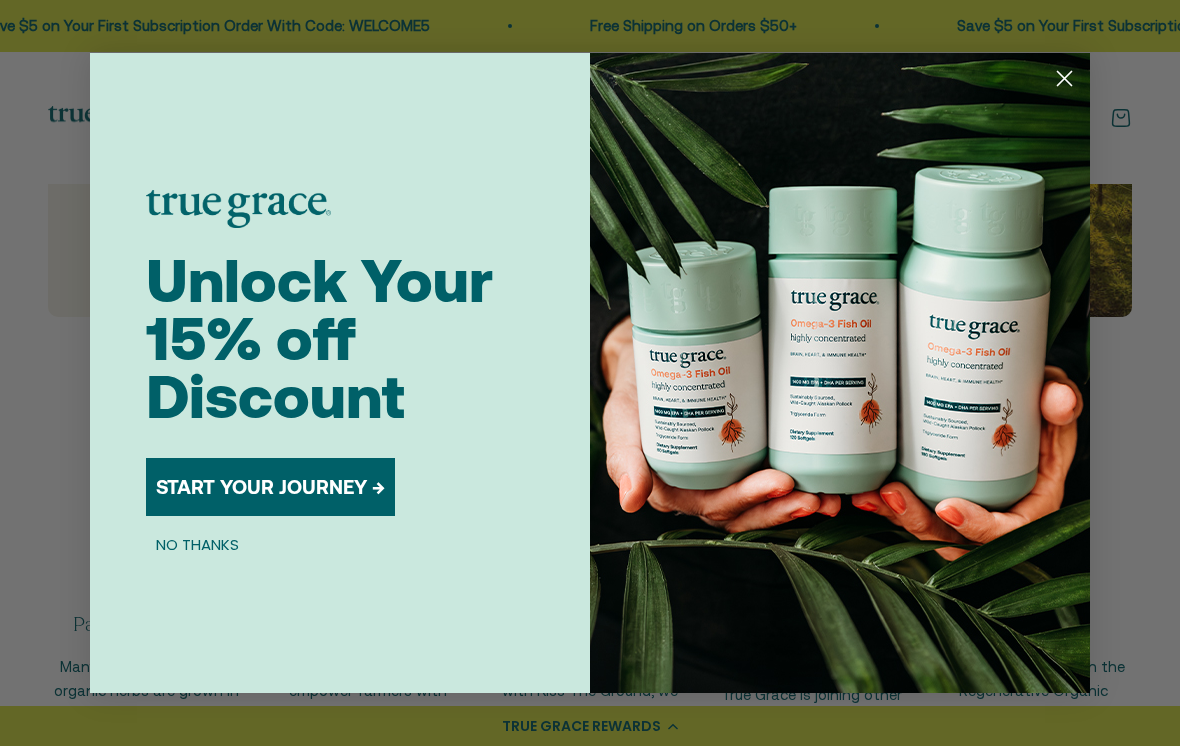 click 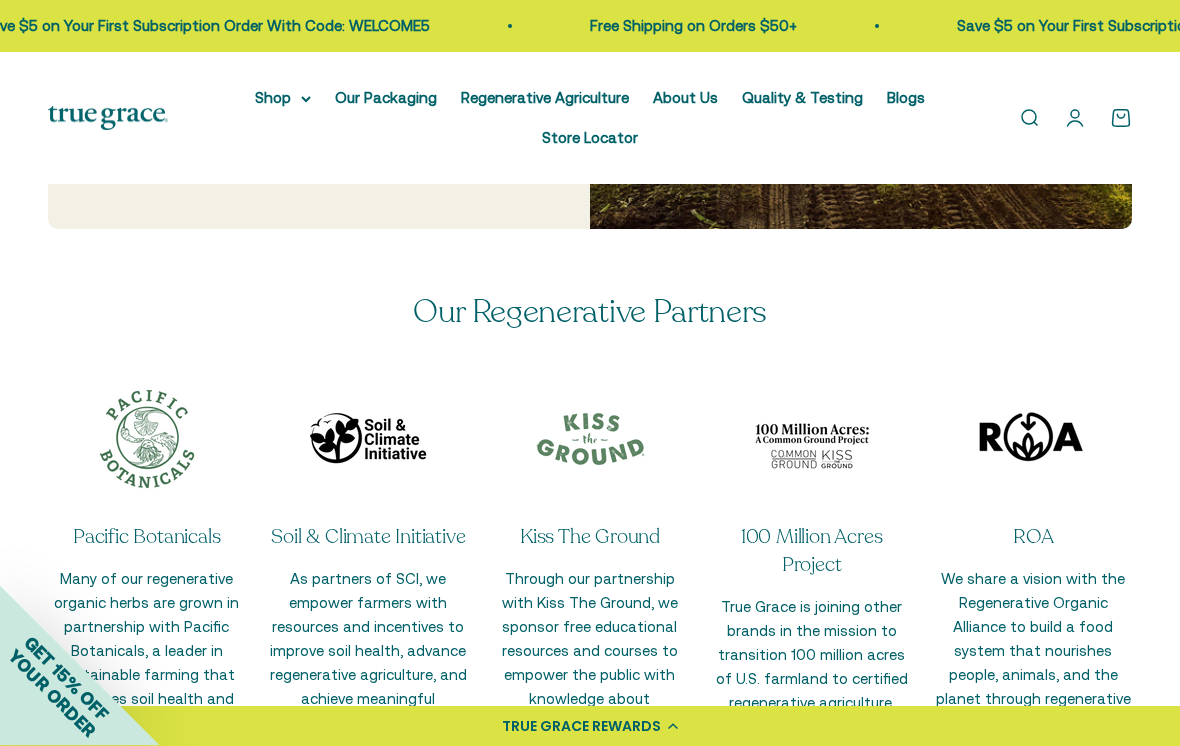 scroll, scrollTop: 3937, scrollLeft: 0, axis: vertical 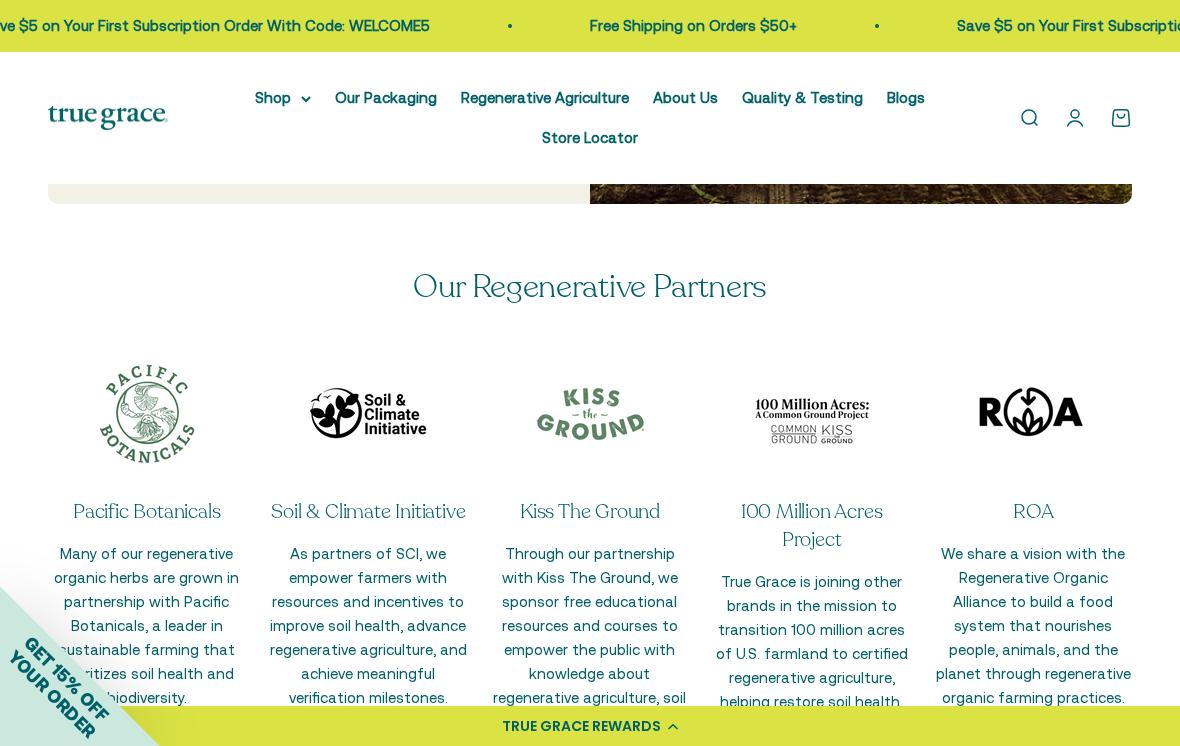 click on "Soil & Climate Initiative" at bounding box center (369, 512) 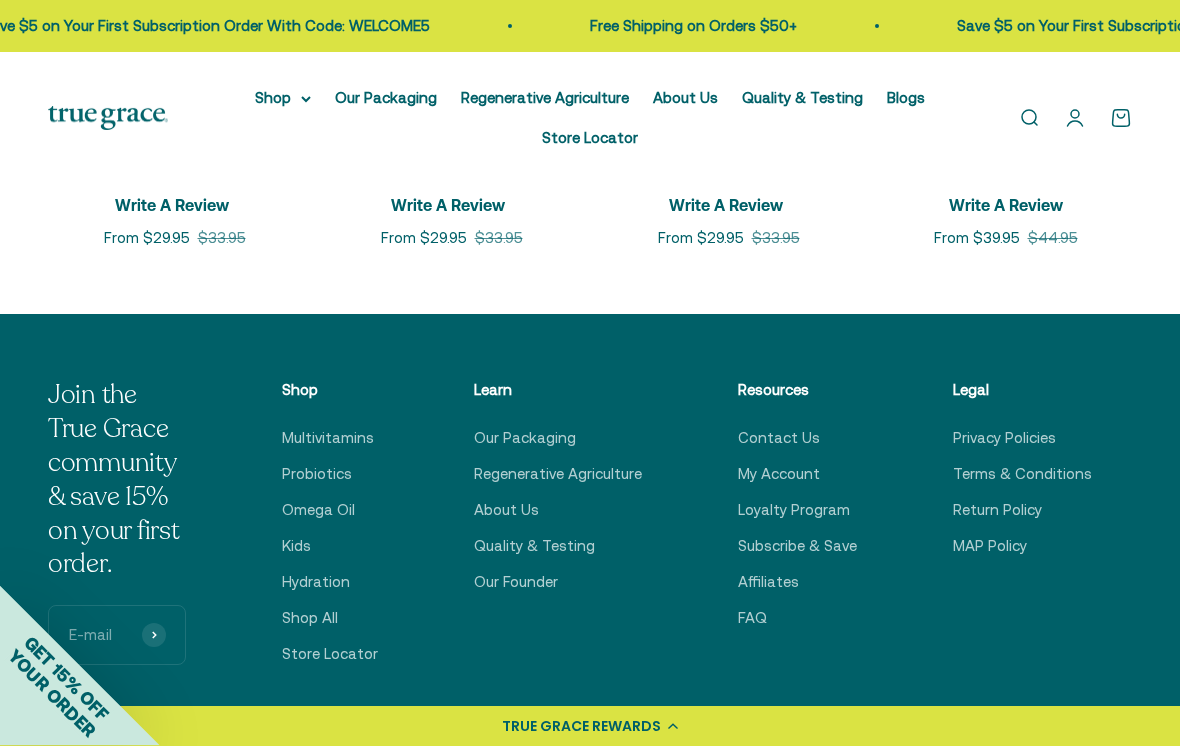 scroll, scrollTop: 6803, scrollLeft: 0, axis: vertical 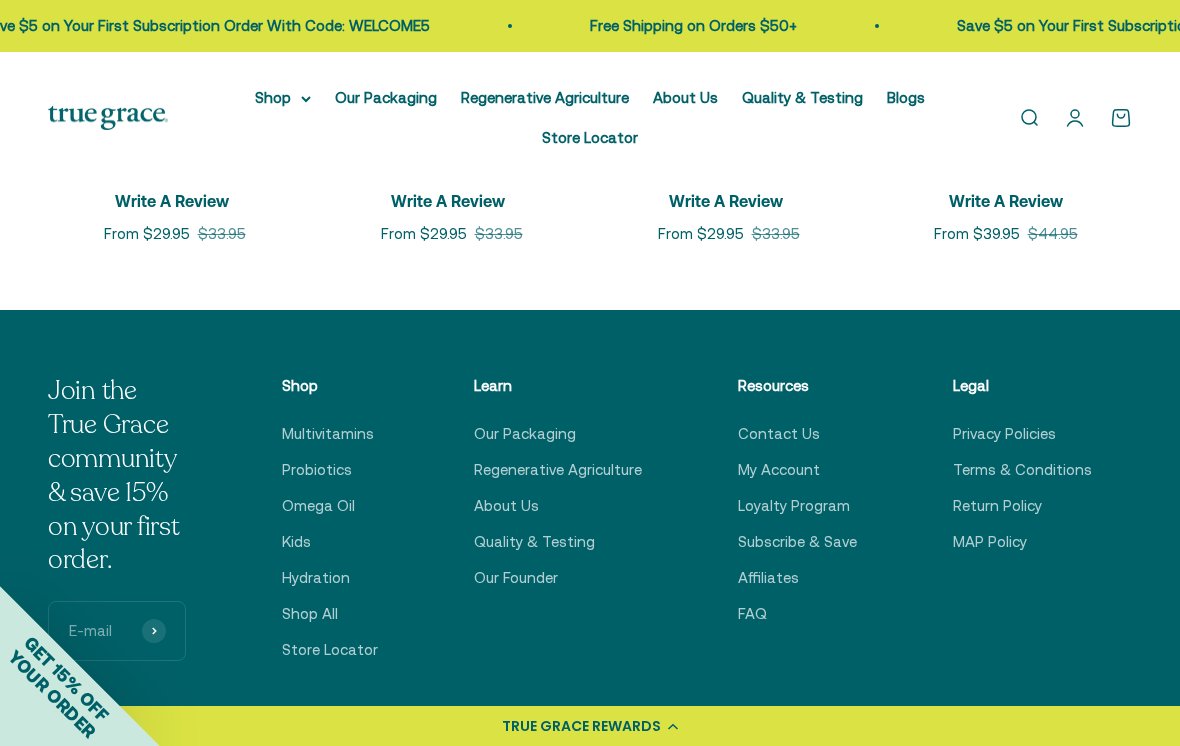 click on "Loyalty Program" at bounding box center [794, 506] 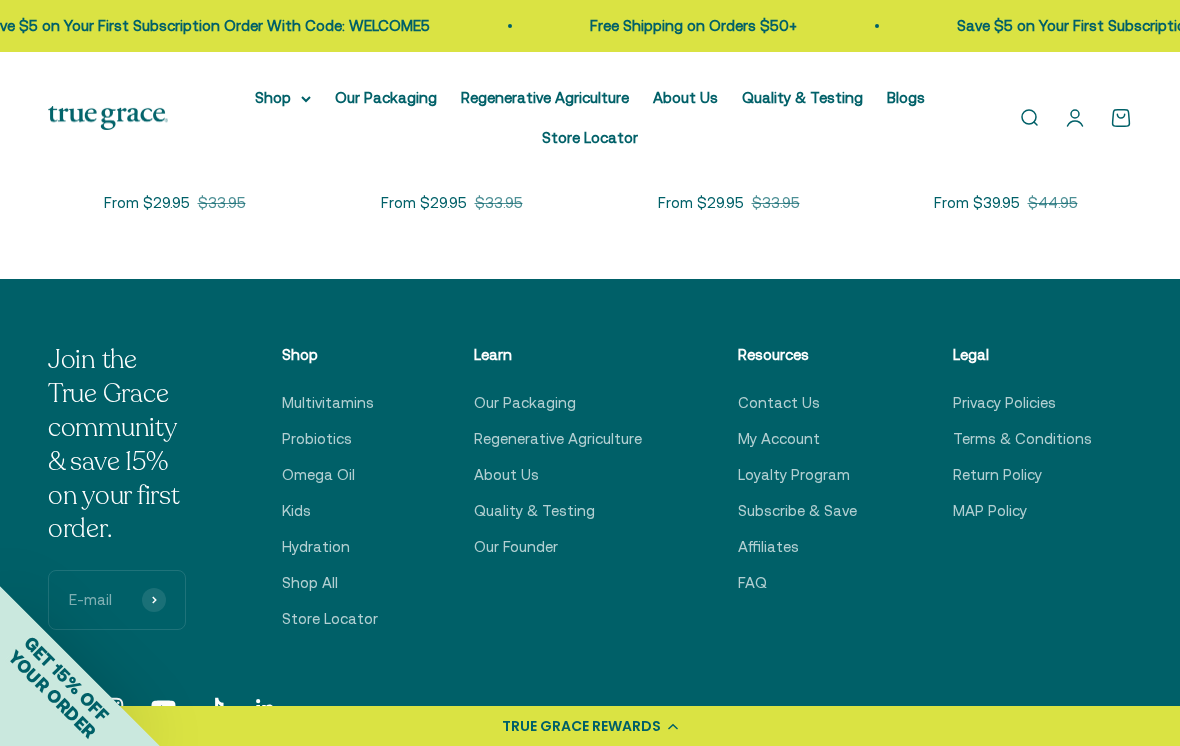 click on "Subscribe & Save" at bounding box center (797, 511) 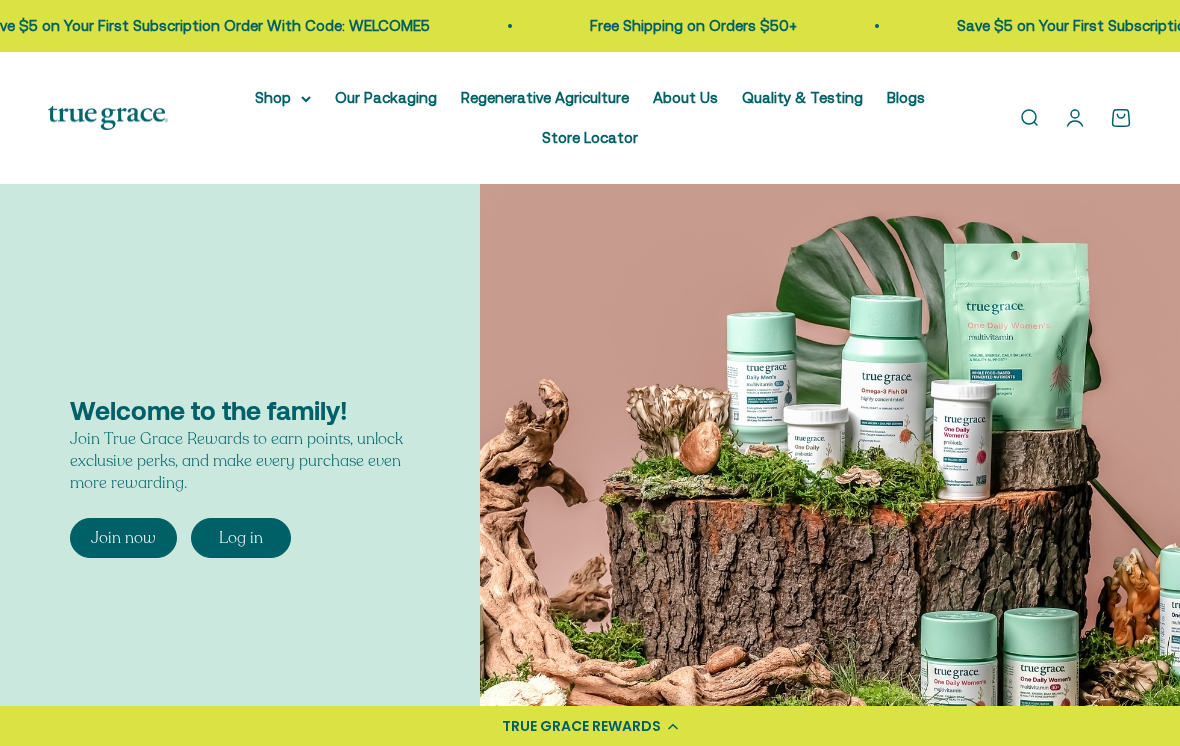 scroll, scrollTop: 0, scrollLeft: 0, axis: both 